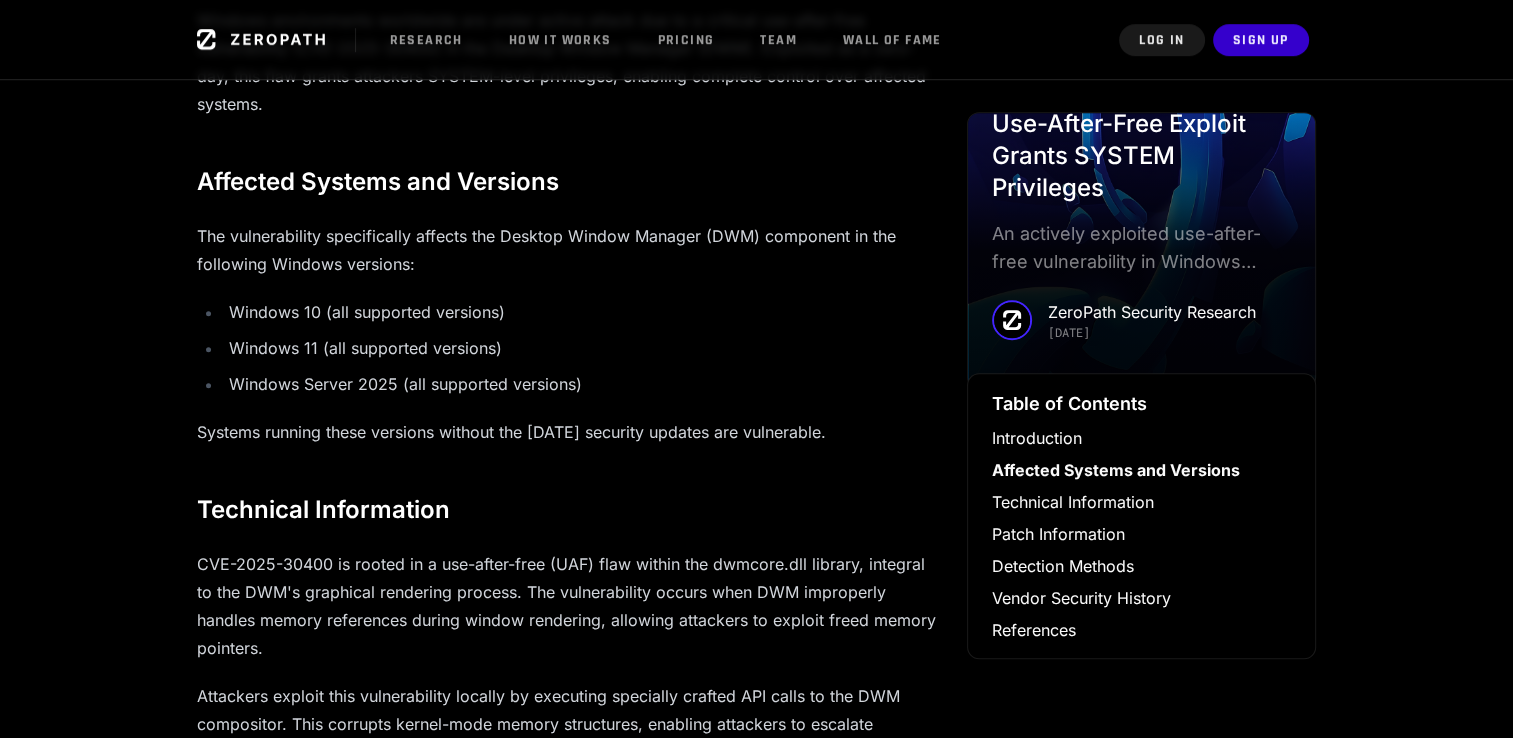 scroll, scrollTop: 1166, scrollLeft: 0, axis: vertical 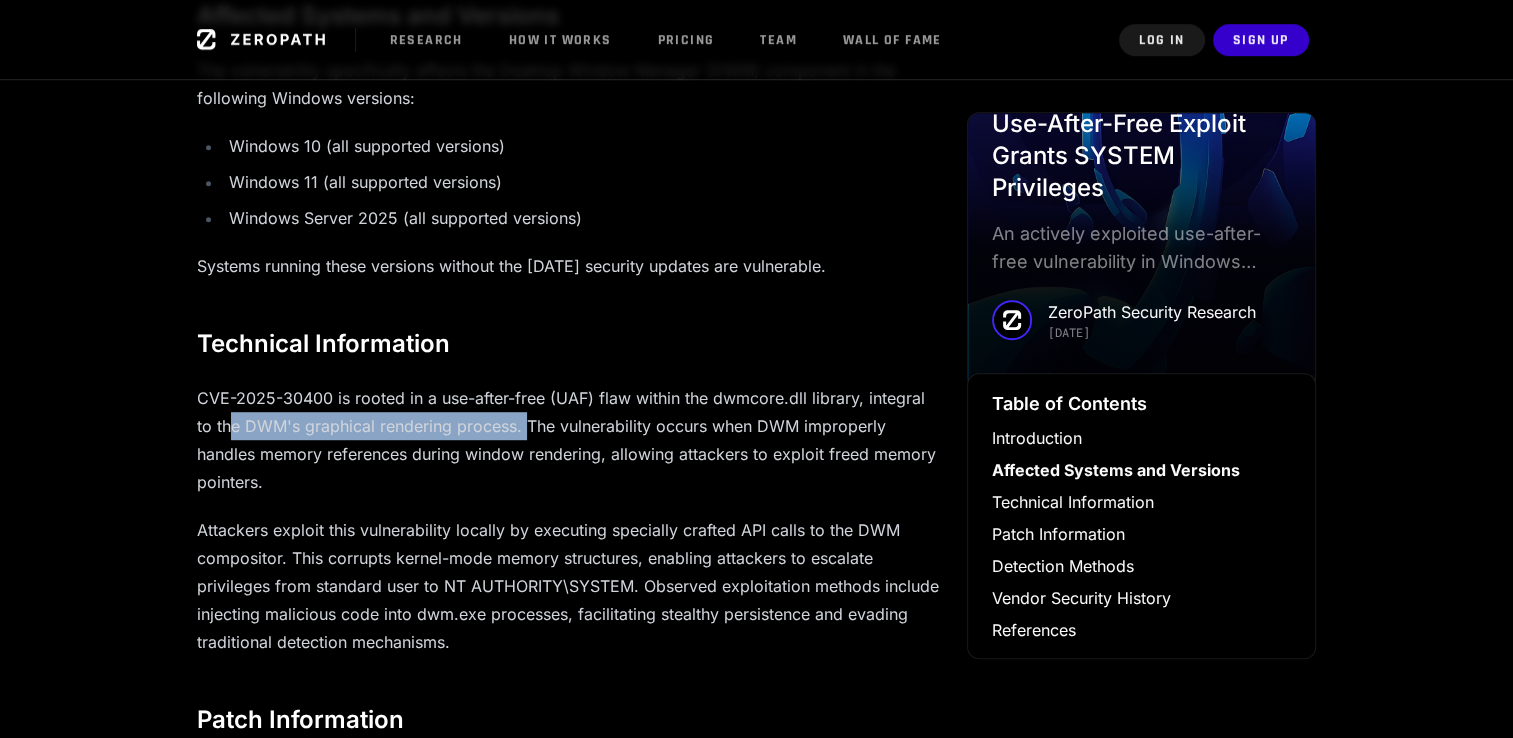 drag, startPoint x: 213, startPoint y: 422, endPoint x: 510, endPoint y: 417, distance: 297.04208 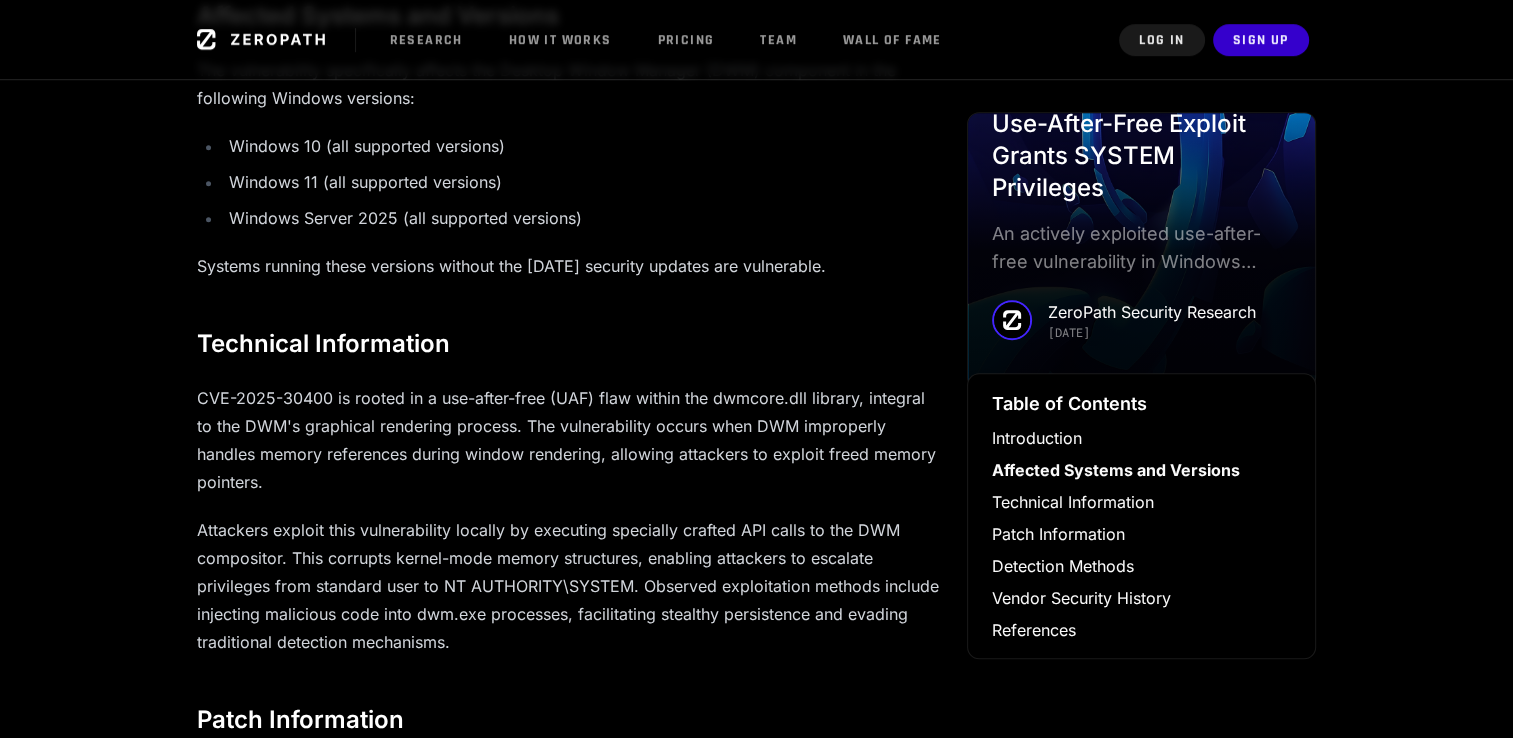 drag, startPoint x: 510, startPoint y: 417, endPoint x: 738, endPoint y: 390, distance: 229.59312 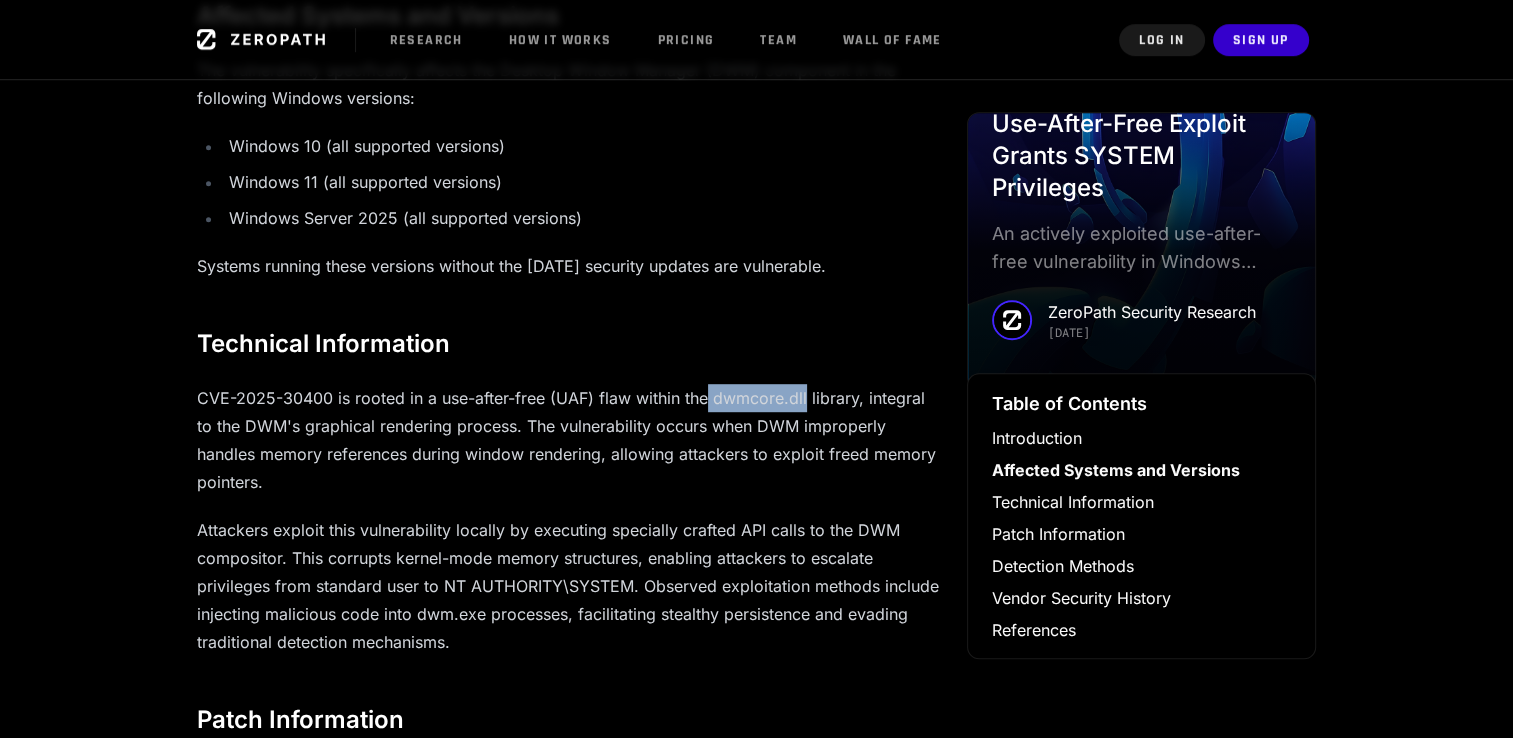 drag, startPoint x: 709, startPoint y: 396, endPoint x: 807, endPoint y: 399, distance: 98.045906 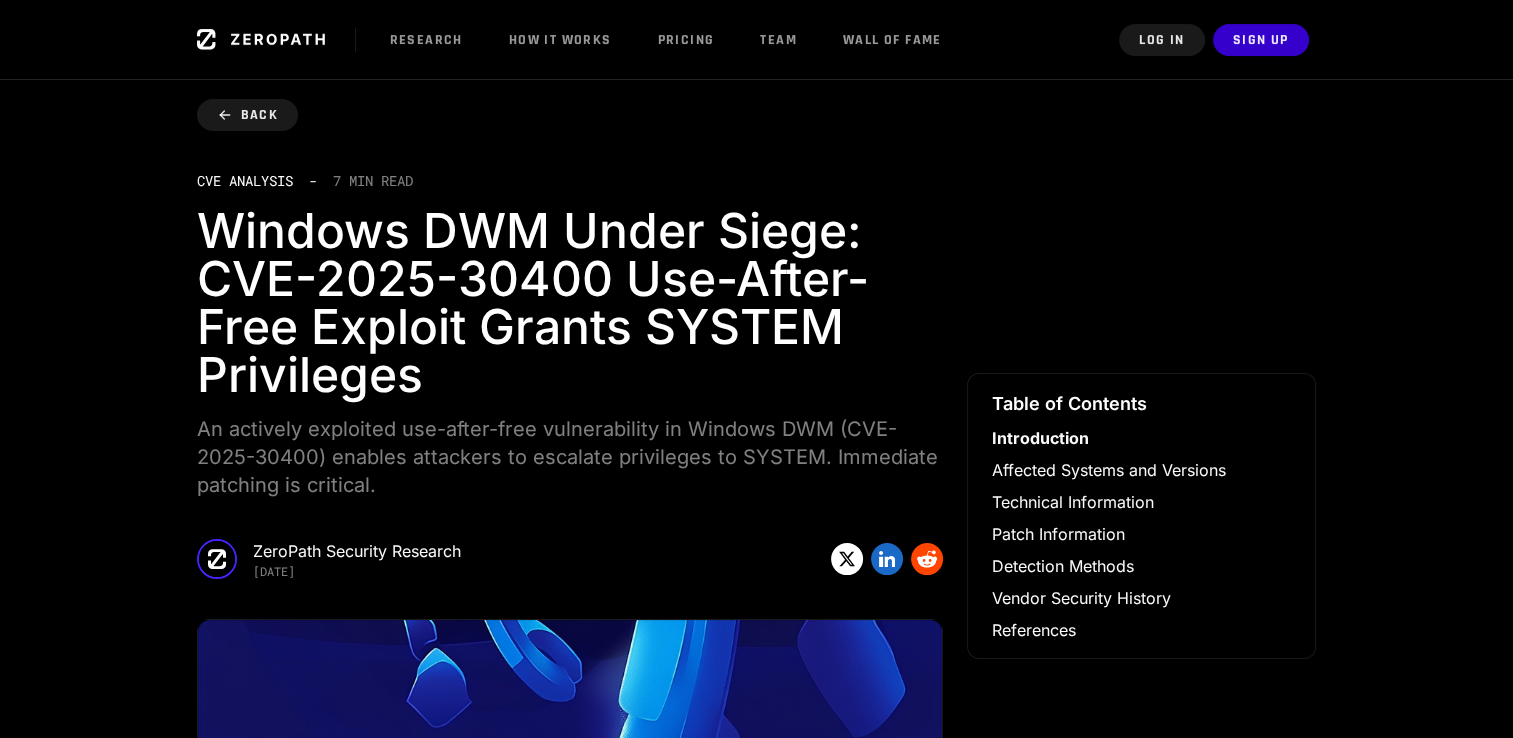 scroll, scrollTop: 0, scrollLeft: 0, axis: both 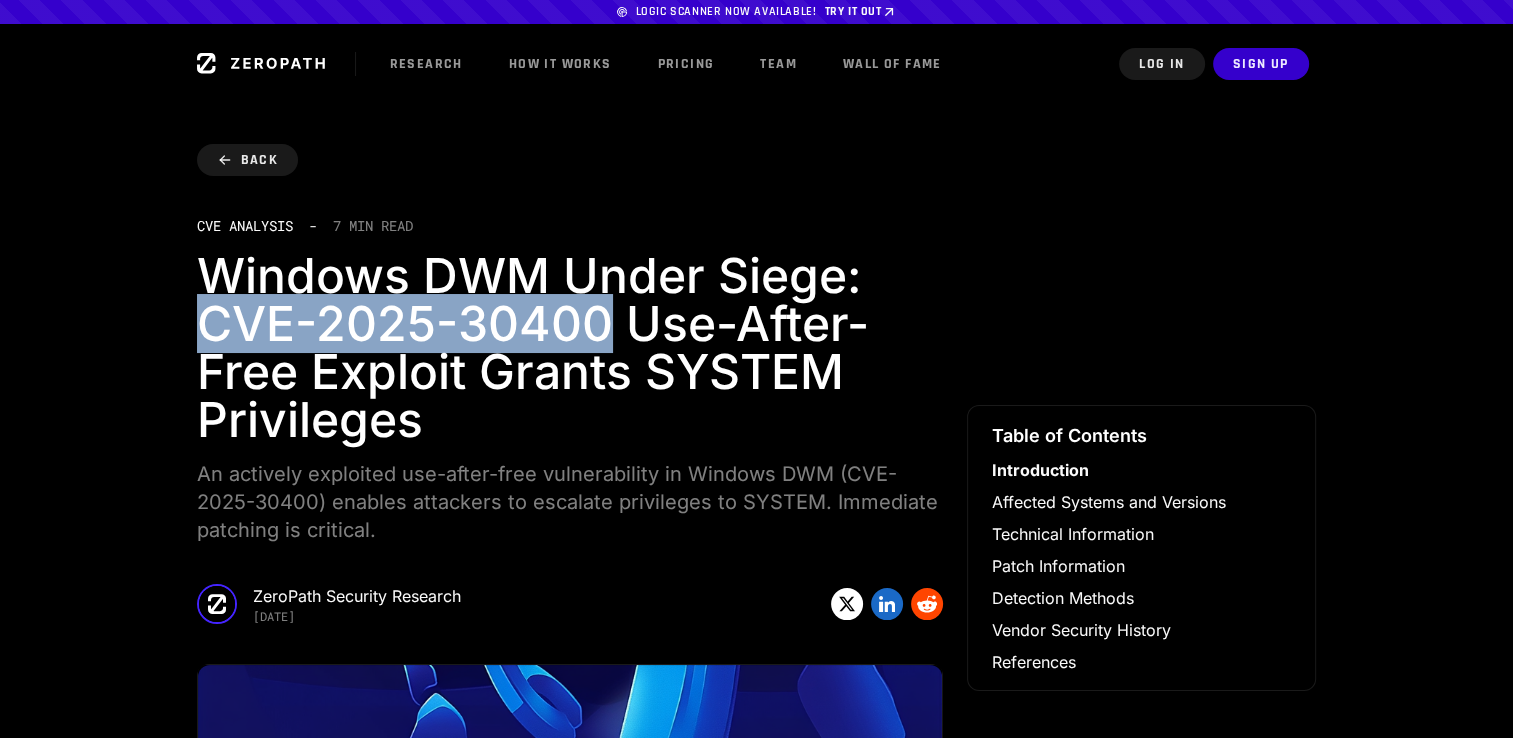 drag, startPoint x: 170, startPoint y: 330, endPoint x: 607, endPoint y: 323, distance: 437.05606 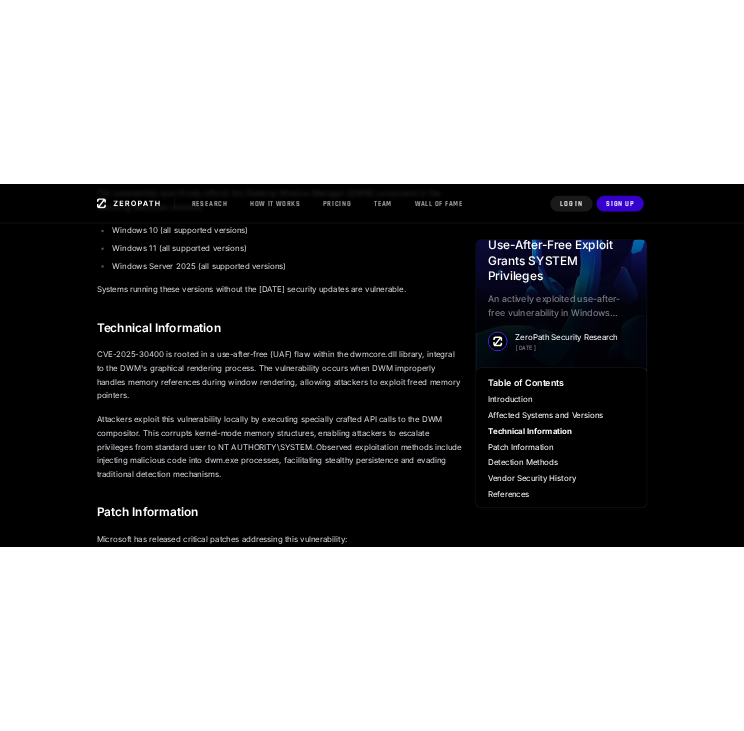 scroll, scrollTop: 1333, scrollLeft: 0, axis: vertical 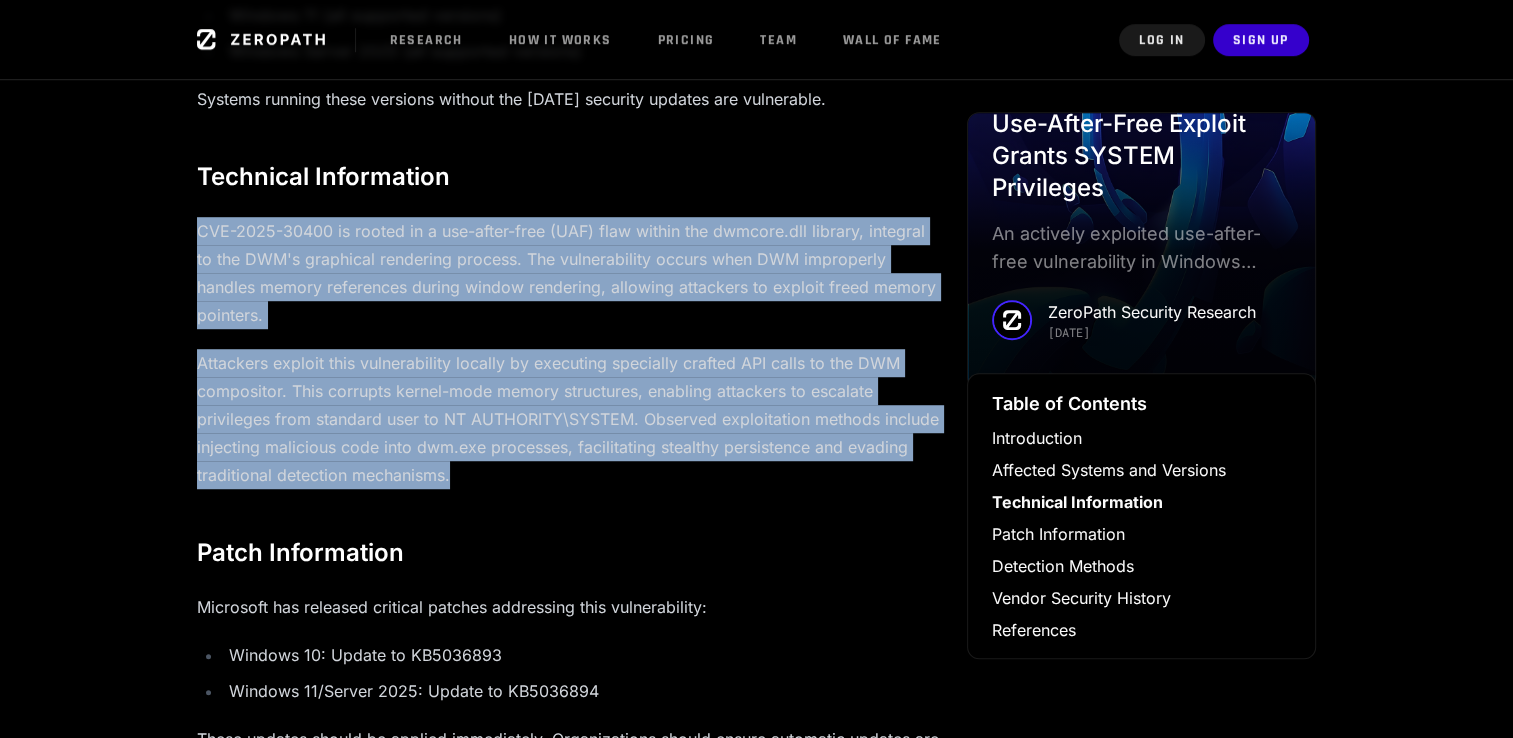 drag, startPoint x: 194, startPoint y: 218, endPoint x: 591, endPoint y: 457, distance: 463.38968 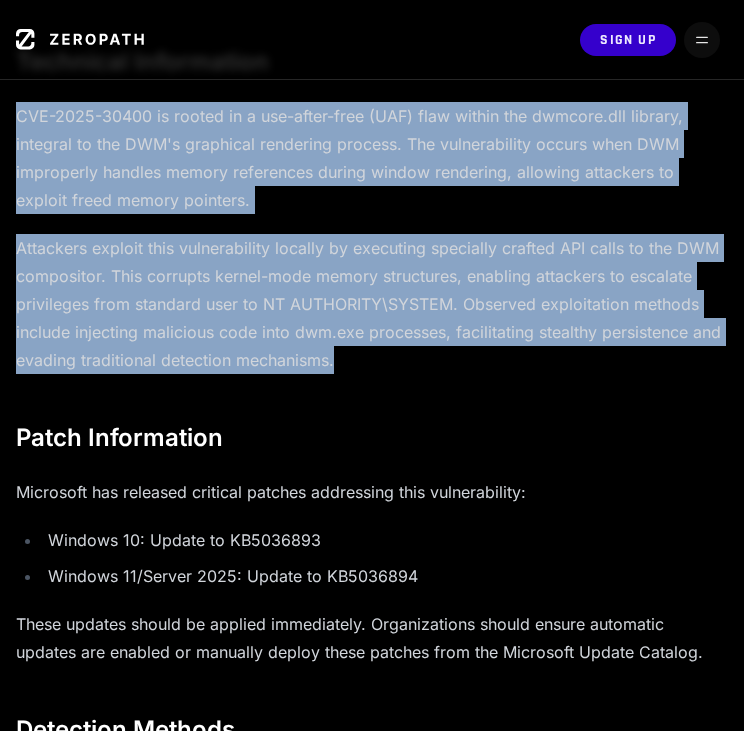 click on "Introduction Windows environments worldwide are under active attack due to a critical use-after-free vulnerability (CVE-2025-30400) in the Desktop Window Manager (DWM). Exploited as a zero-day, this flaw grants attackers SYSTEM-level privileges, enabling complete control over affected systems.
Affected Systems and Versions The vulnerability specifically affects the Desktop Window Manager (DWM) component in the following Windows versions:
Windows 10 (all supported versions)
Windows 11 (all supported versions)
Windows Server 2025 (all supported versions)
Systems running these versions without the [DATE] security updates are vulnerable.
Technical Information CVE-2025-30400 is rooted in a use-after-free (UAF) flaw within the dwmcore.dll library, integral to the DWM's graphical rendering process. The vulnerability occurs when DWM improperly handles memory references during window rendering, allowing attackers to exploit freed memory pointers.
Patch Information
Detection Methods" at bounding box center (372, 466) 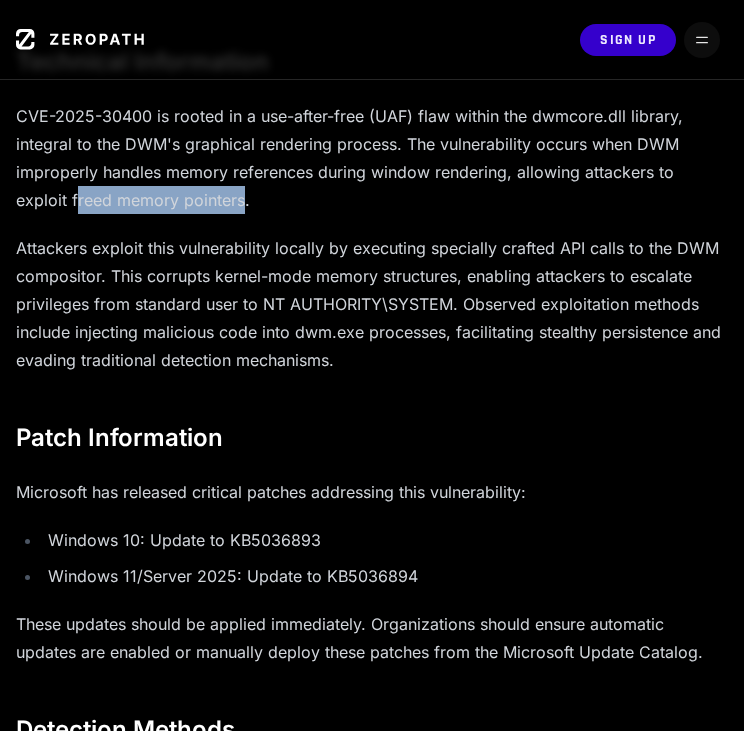 drag, startPoint x: 190, startPoint y: 193, endPoint x: 19, endPoint y: 198, distance: 171.07309 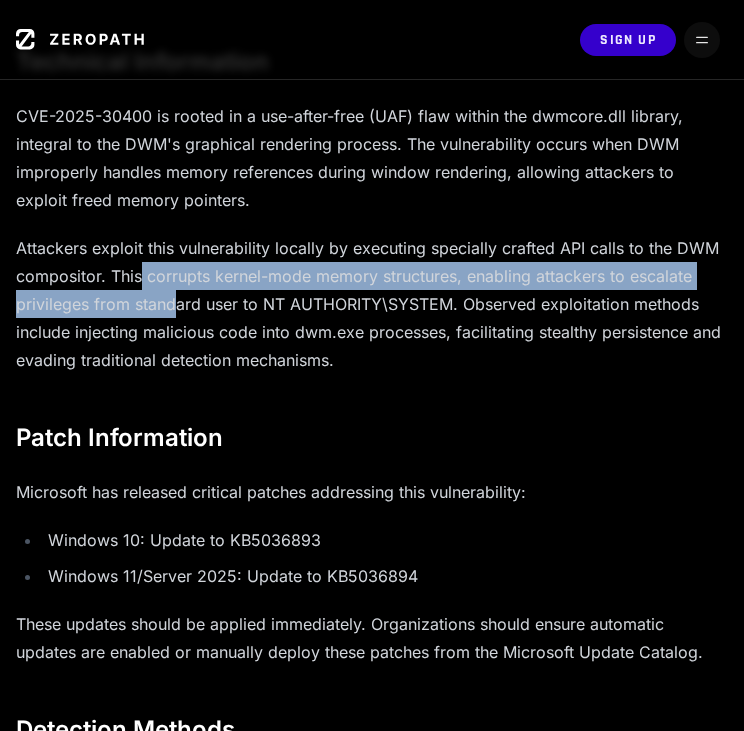 drag, startPoint x: 141, startPoint y: 276, endPoint x: 175, endPoint y: 303, distance: 43.416588 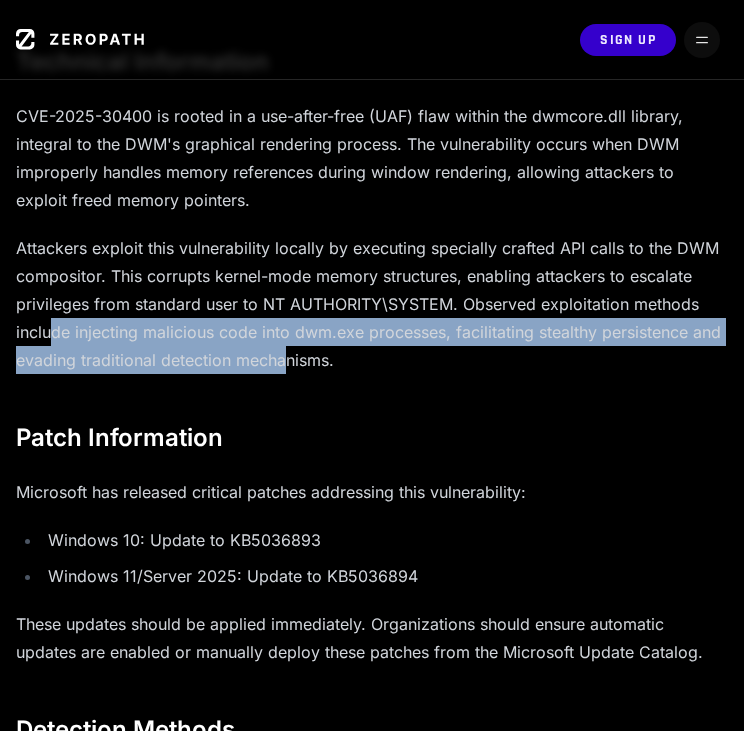 drag, startPoint x: 51, startPoint y: 332, endPoint x: 288, endPoint y: 367, distance: 239.57045 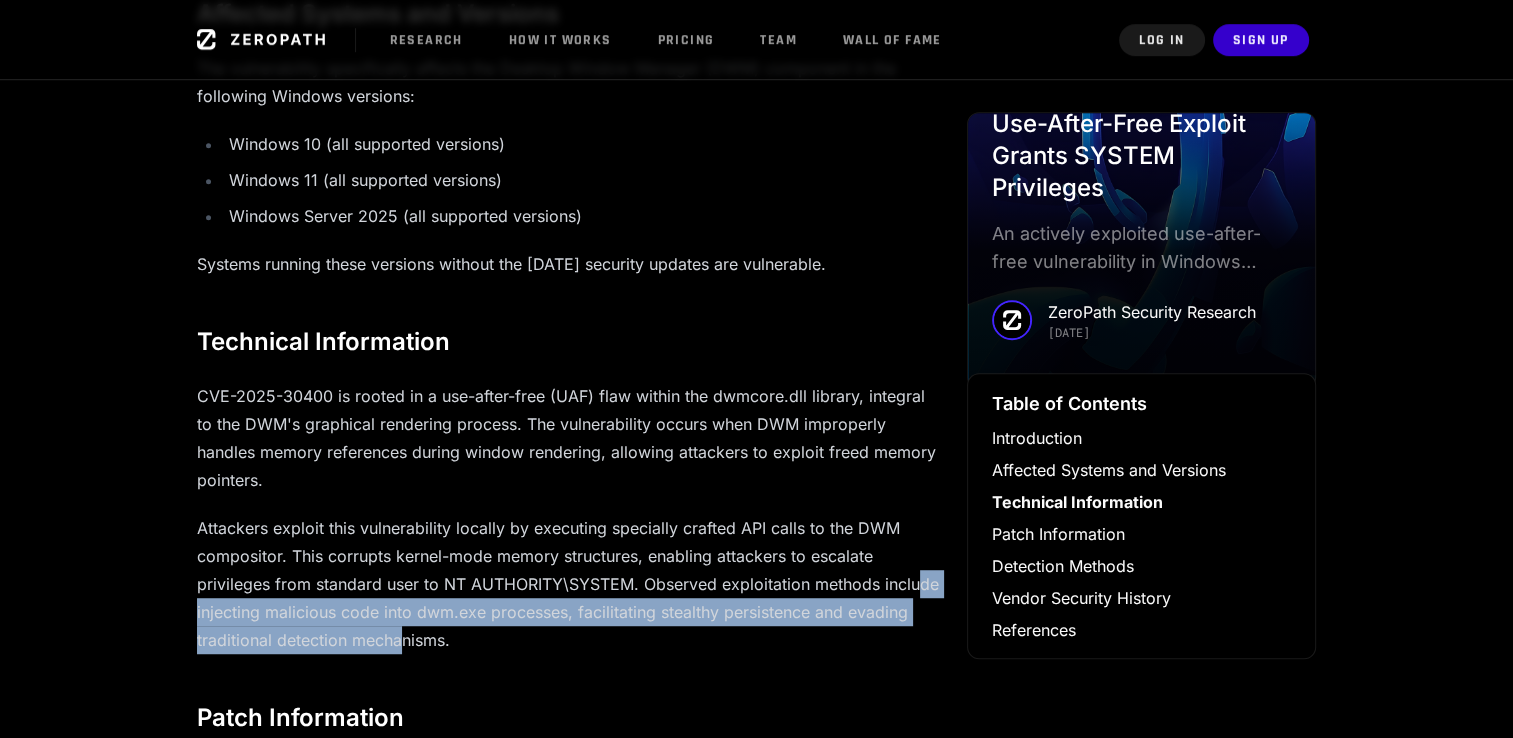 scroll, scrollTop: 1166, scrollLeft: 0, axis: vertical 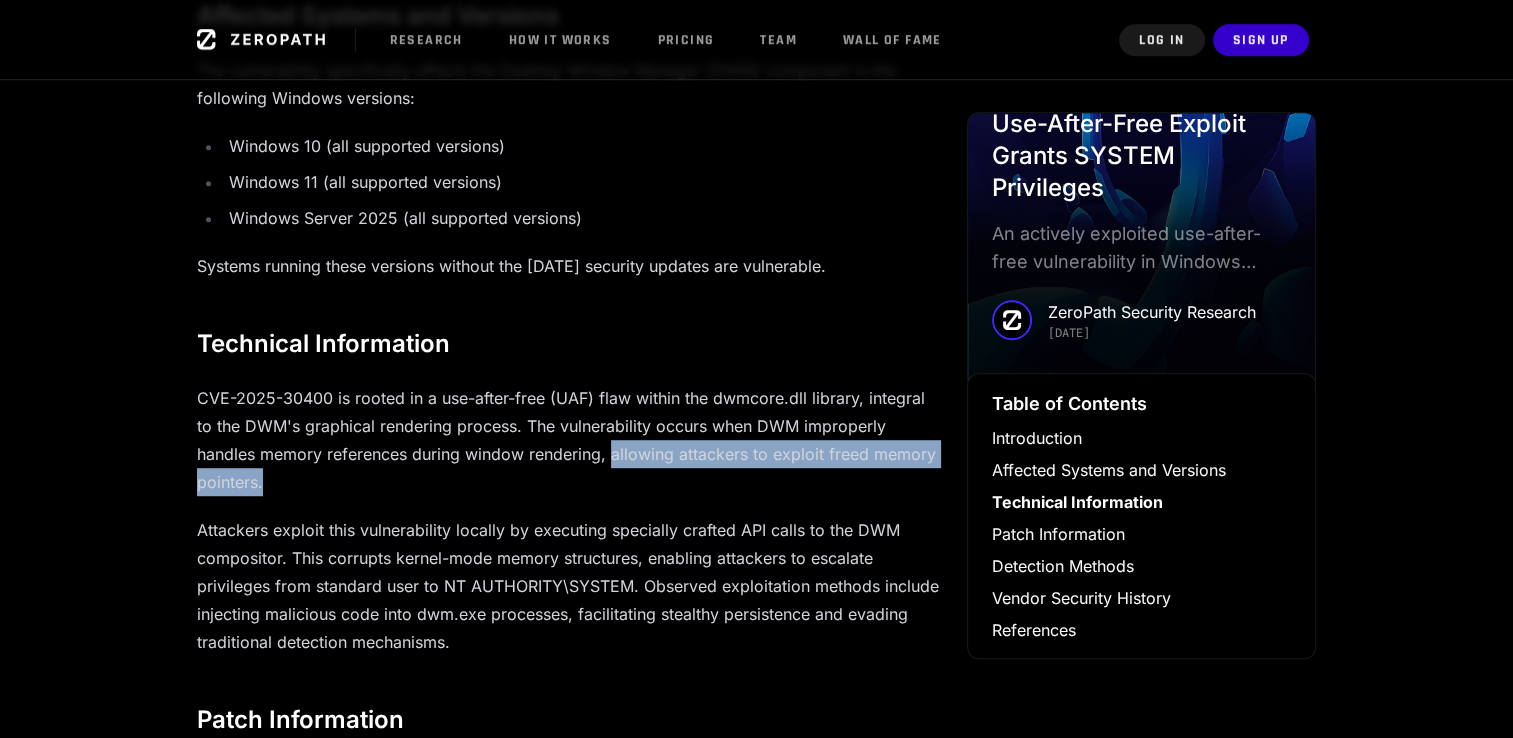 drag, startPoint x: 548, startPoint y: 454, endPoint x: 937, endPoint y: 450, distance: 389.02057 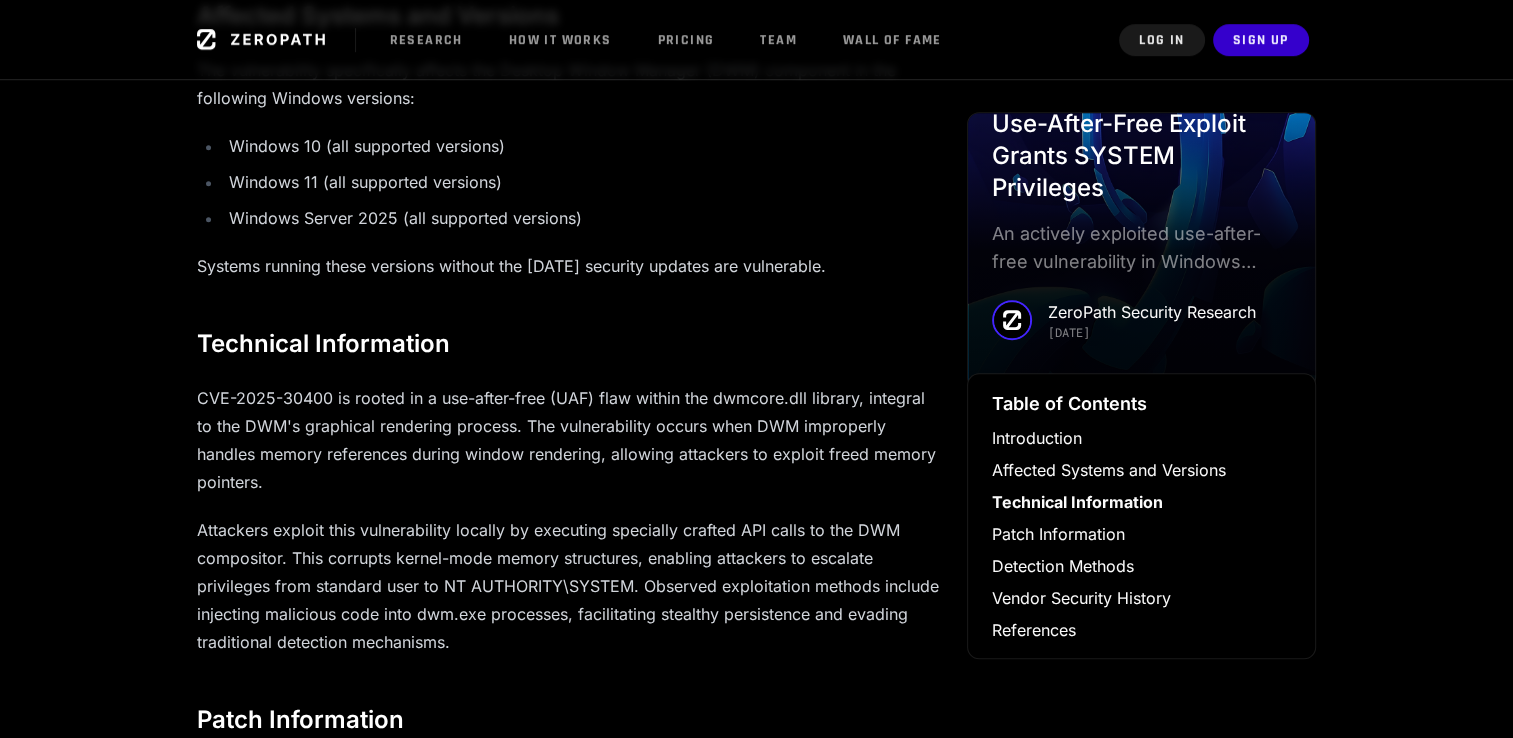 click on "CVE-2025-30400 is rooted in a use-after-free (UAF) flaw within the dwmcore.dll library, integral to the DWM's graphical rendering process. The vulnerability occurs when DWM improperly handles memory references during window rendering, allowing attackers to exploit freed memory pointers." at bounding box center [570, 440] 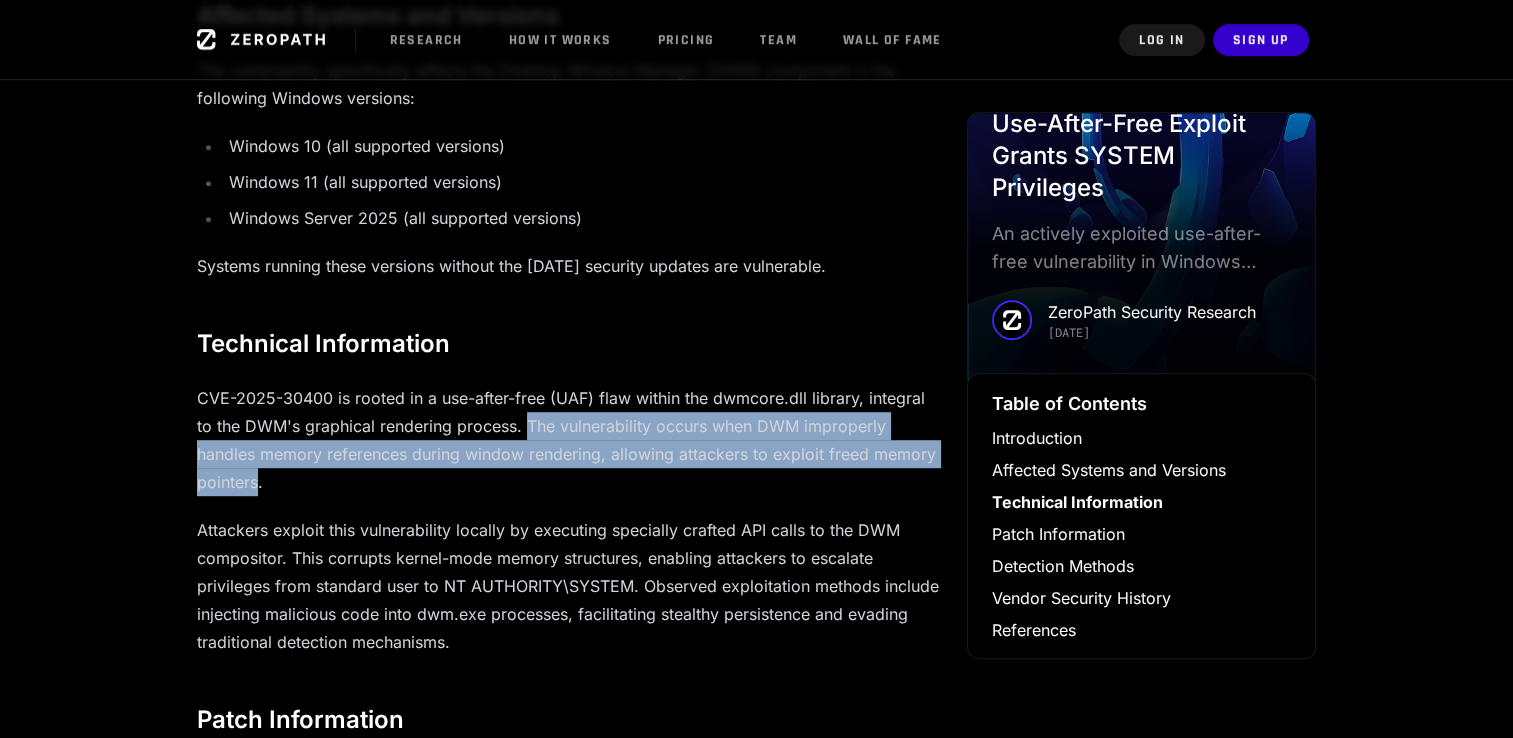 drag, startPoint x: 505, startPoint y: 425, endPoint x: 933, endPoint y: 447, distance: 428.56503 